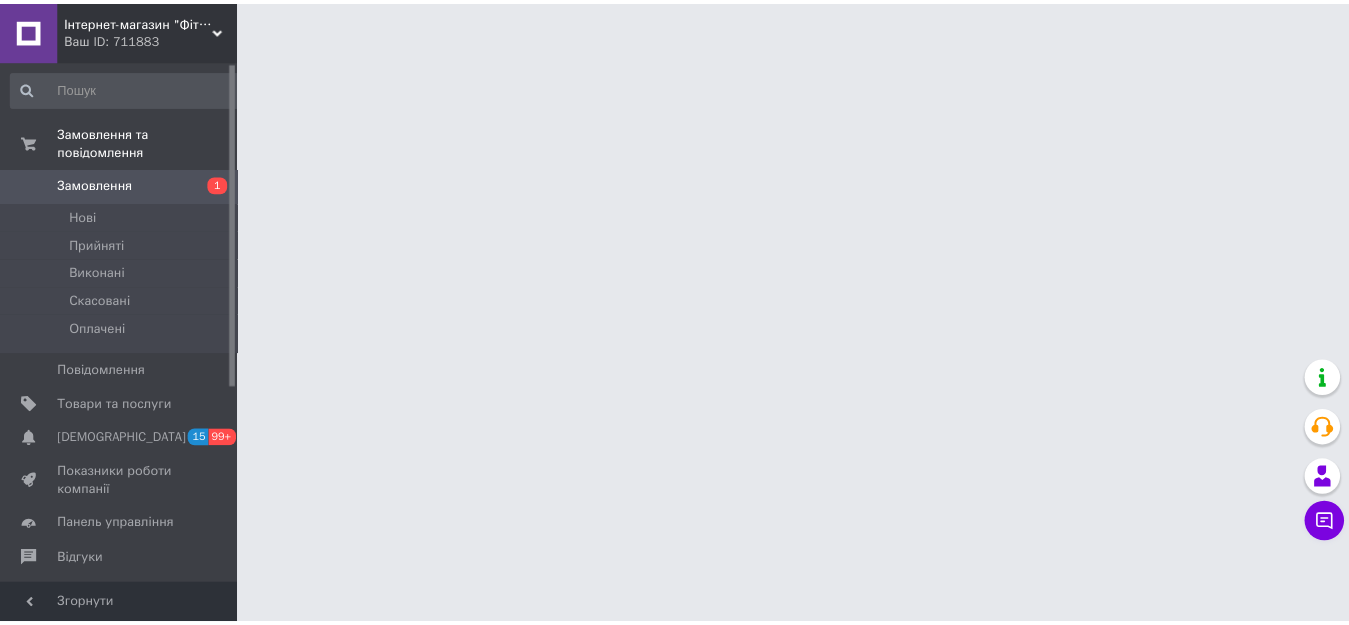 scroll, scrollTop: 0, scrollLeft: 0, axis: both 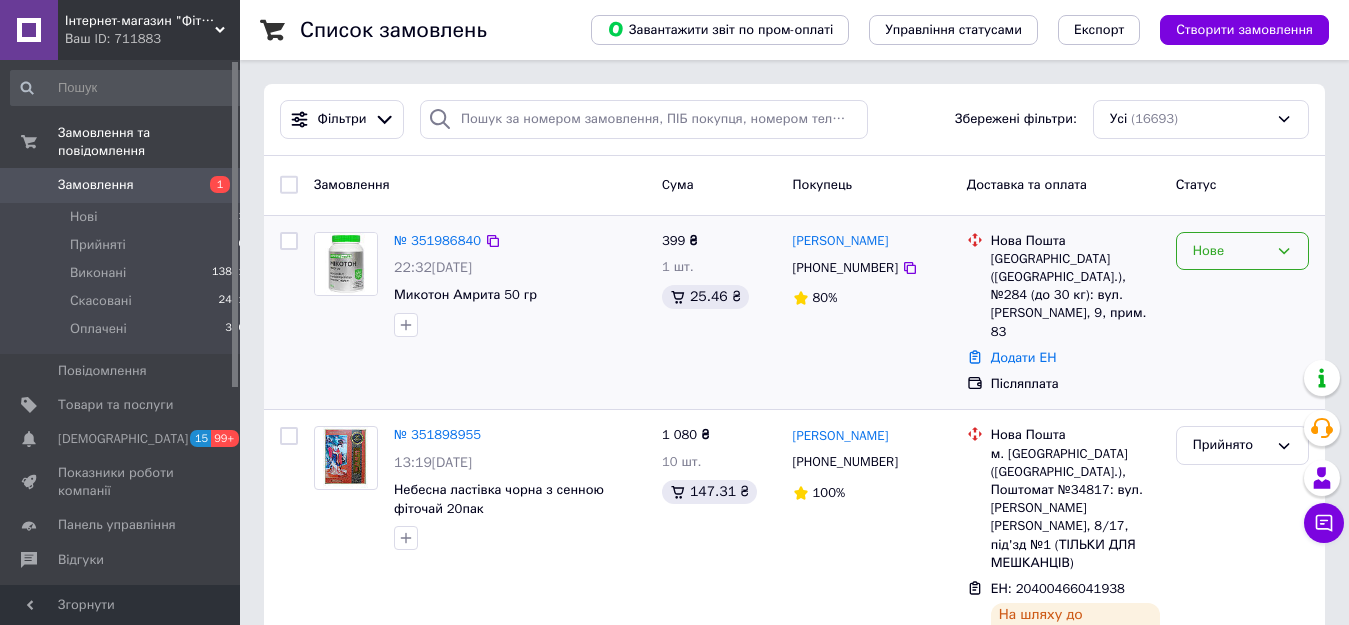 click 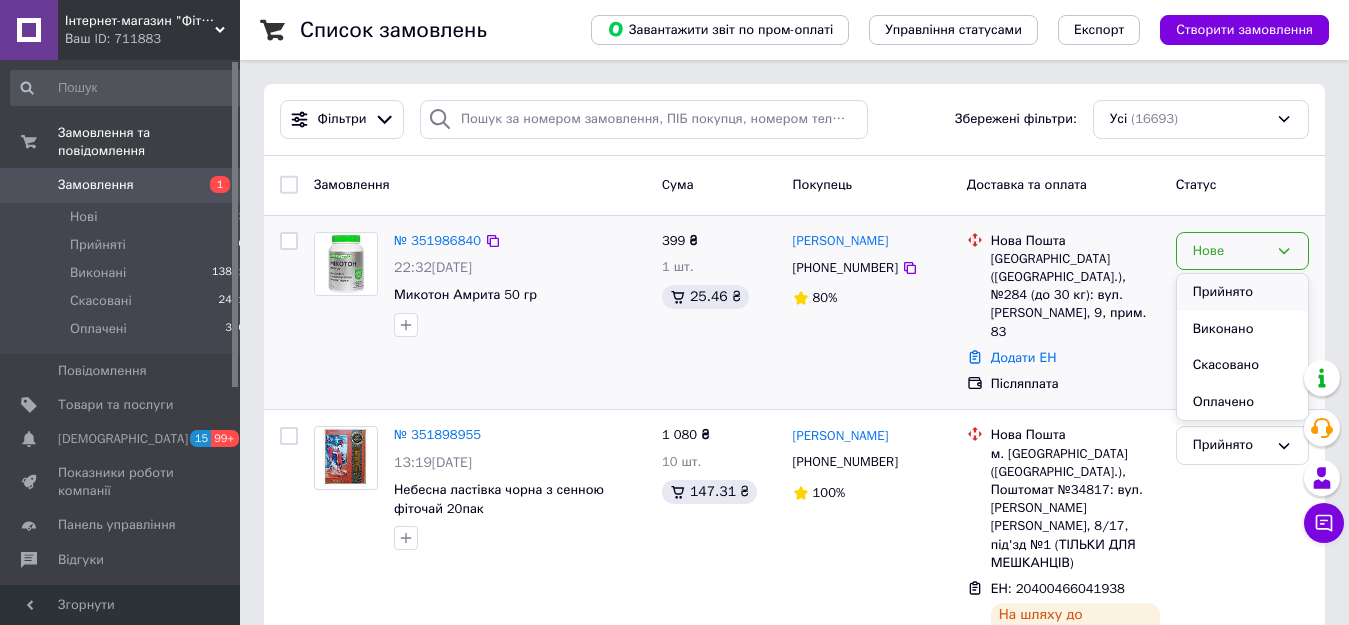 click on "Прийнято" at bounding box center [1242, 292] 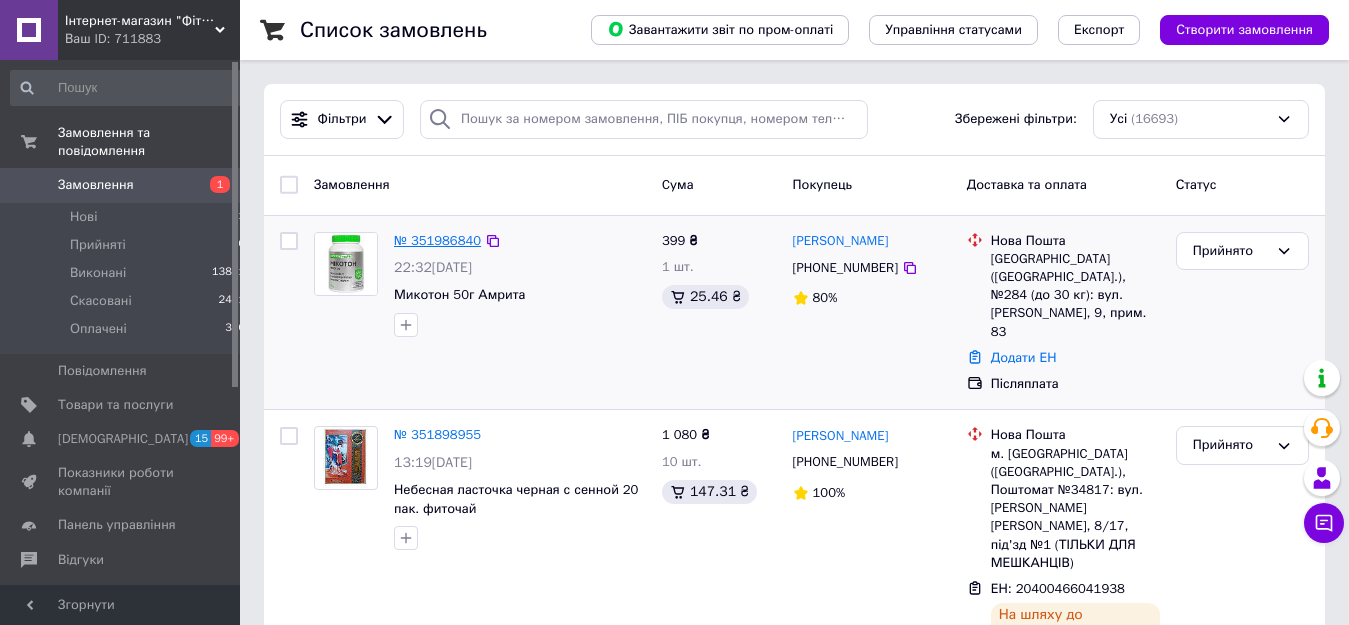 click on "№ 351986840" at bounding box center (437, 240) 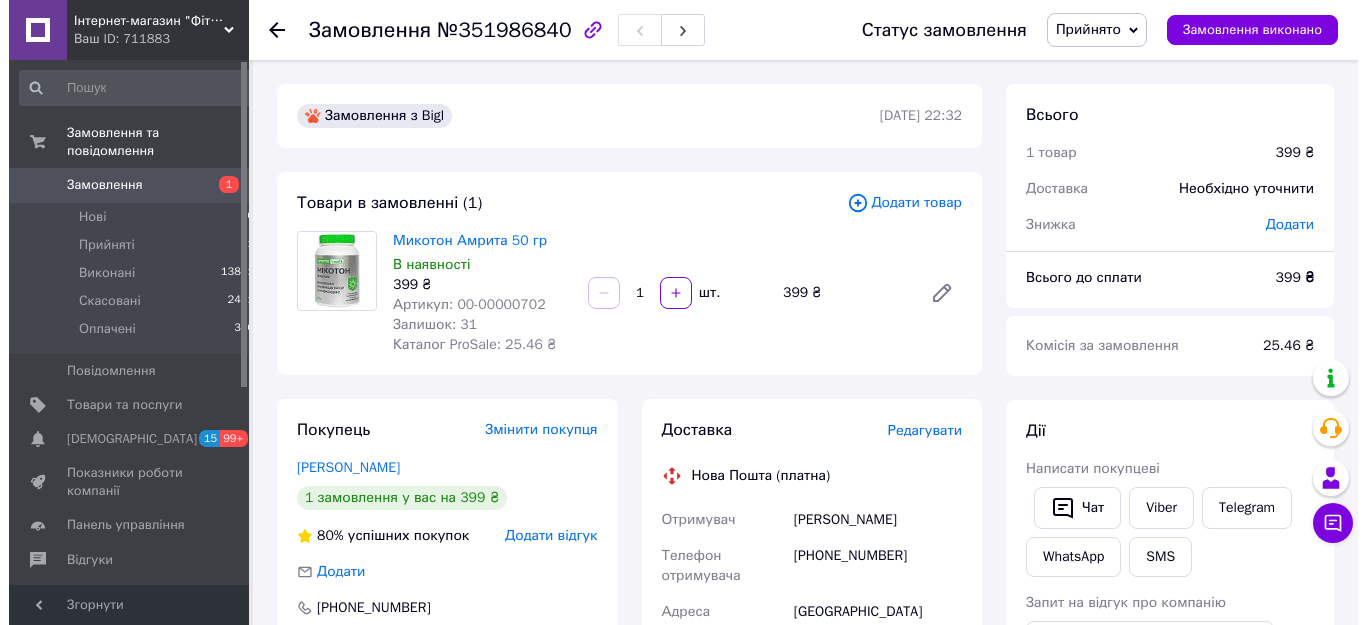 scroll, scrollTop: 510, scrollLeft: 0, axis: vertical 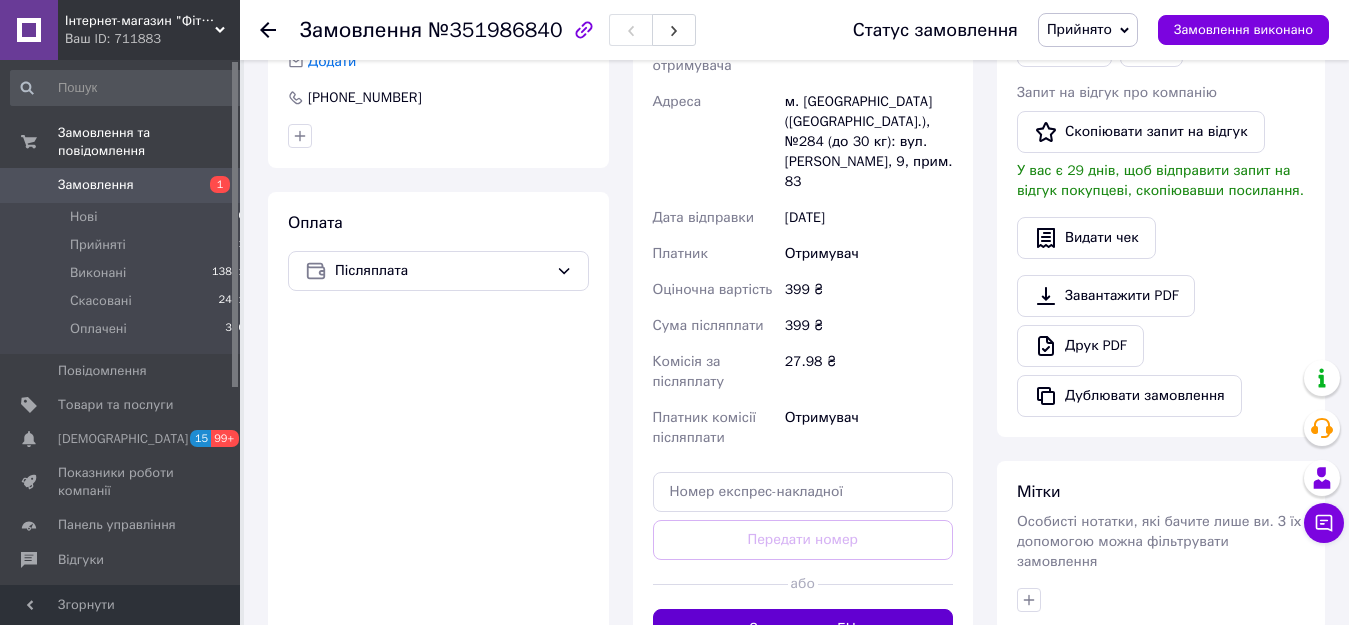 click on "Згенерувати ЕН" at bounding box center [803, 629] 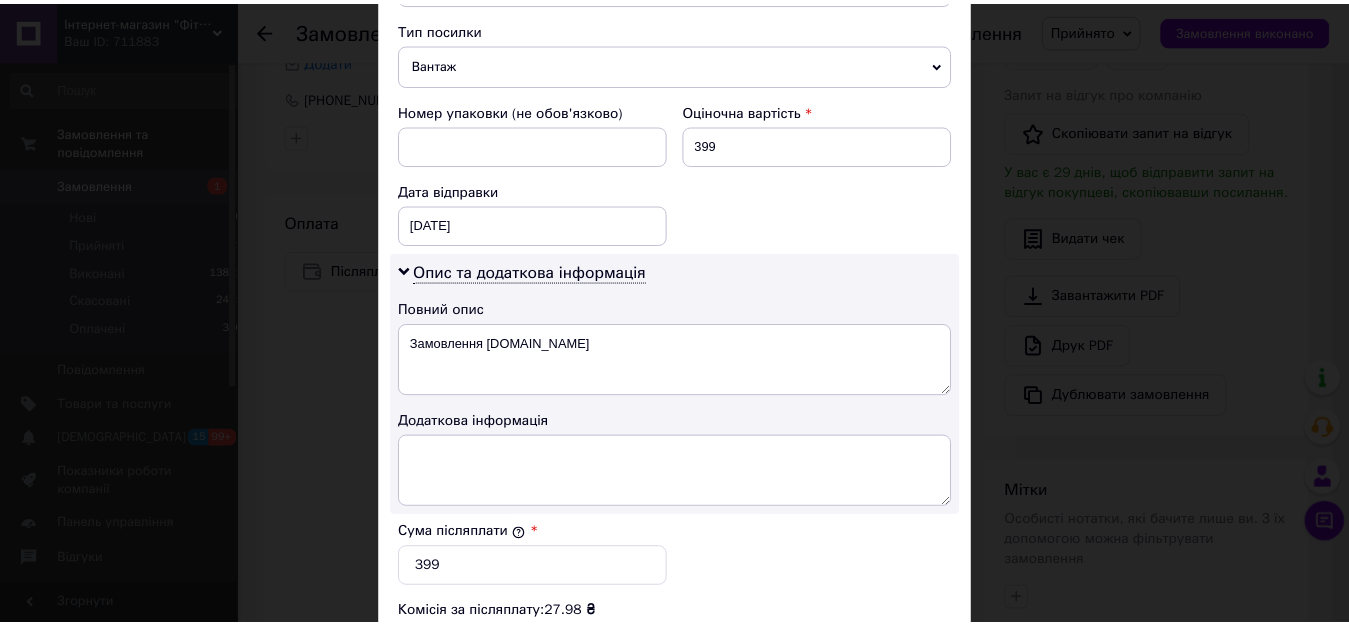 scroll, scrollTop: 1140, scrollLeft: 0, axis: vertical 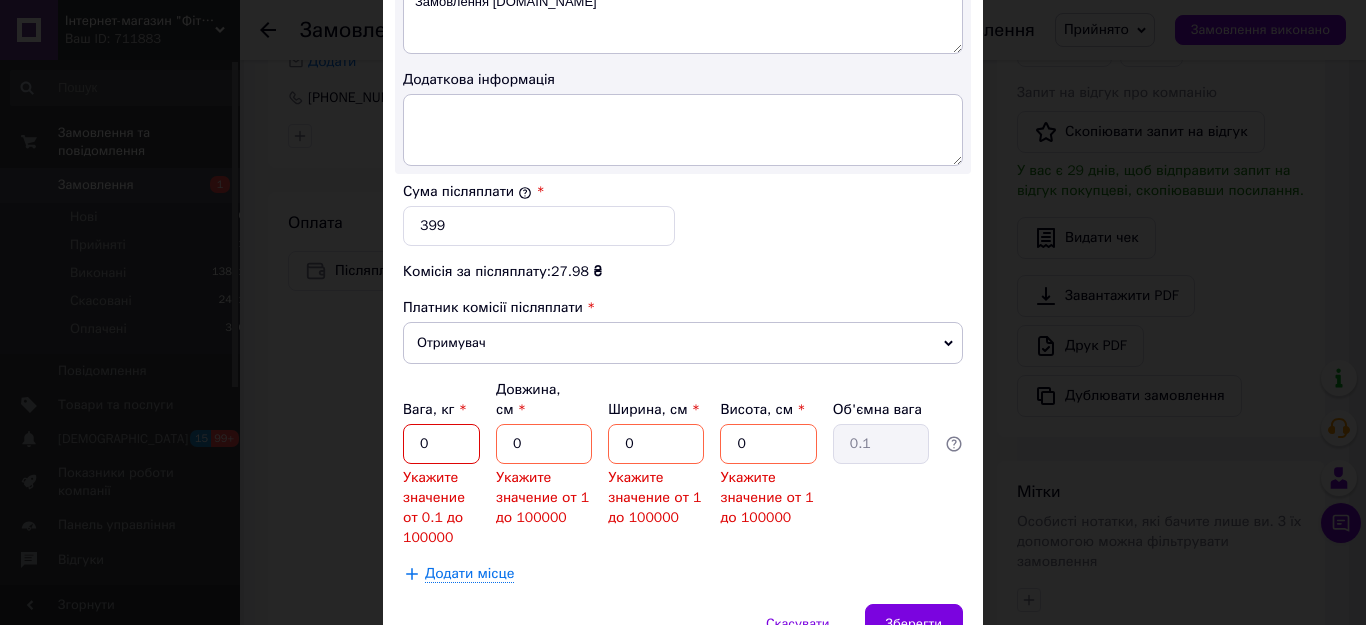 drag, startPoint x: 398, startPoint y: 466, endPoint x: 353, endPoint y: 477, distance: 46.32494 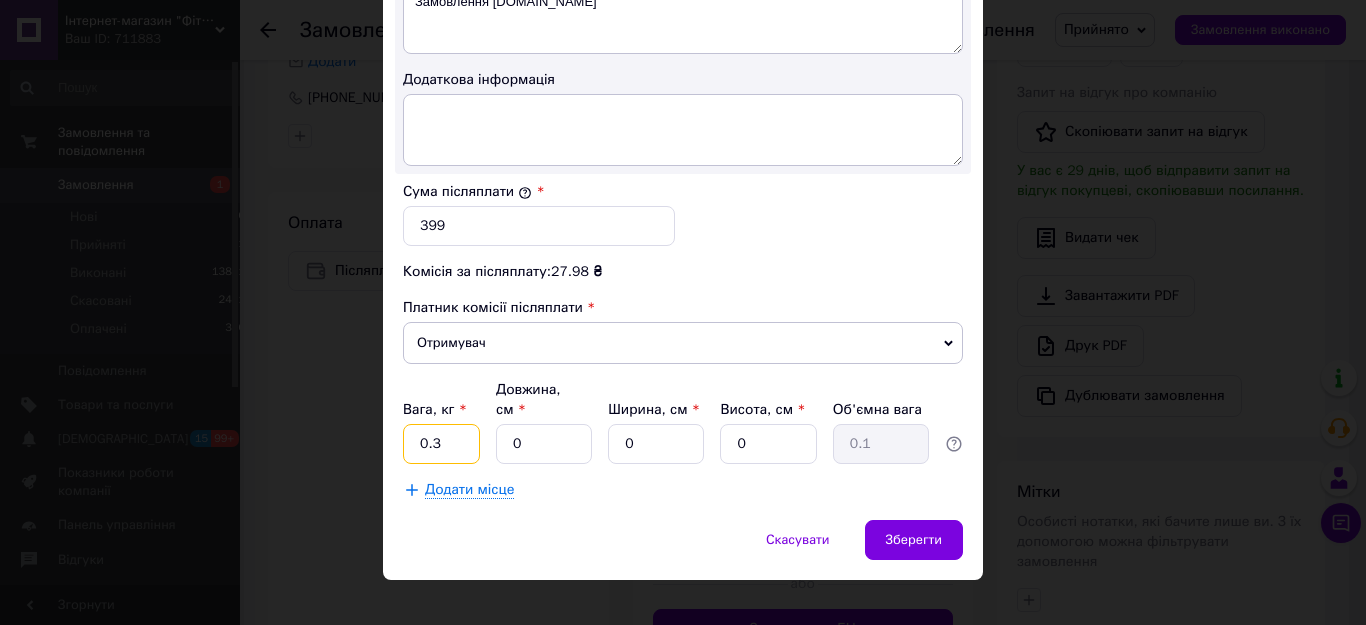 type on "0.3" 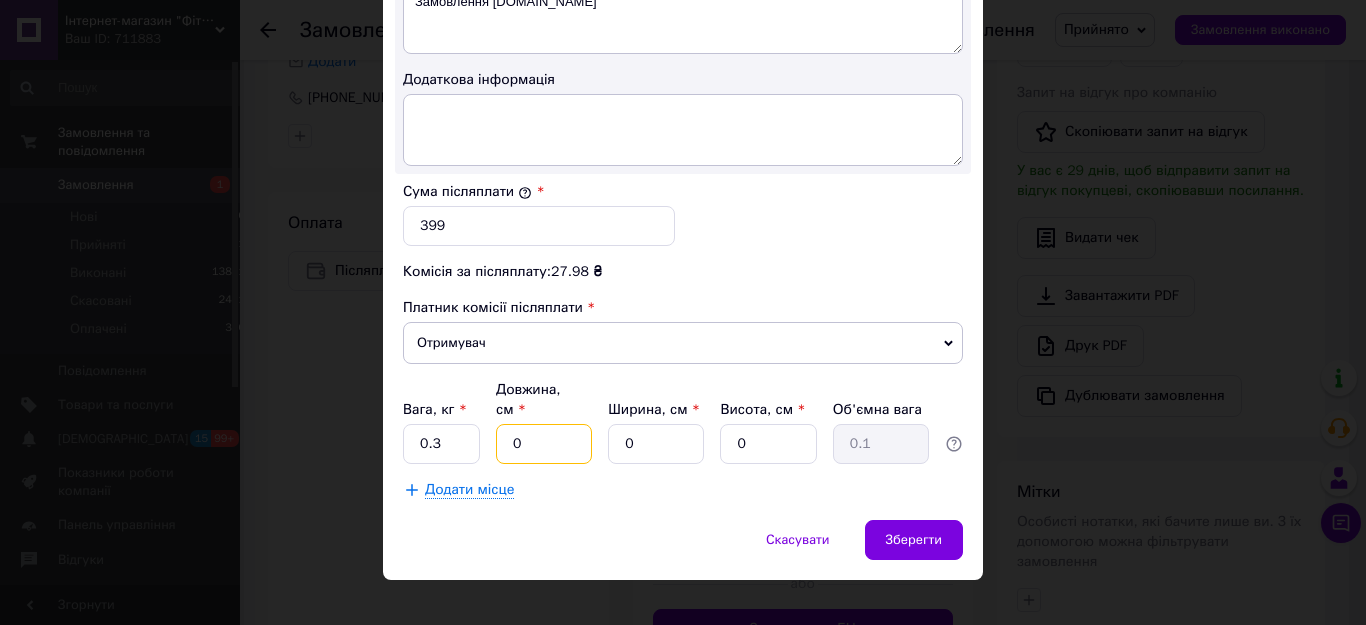 click on "0" at bounding box center (544, 444) 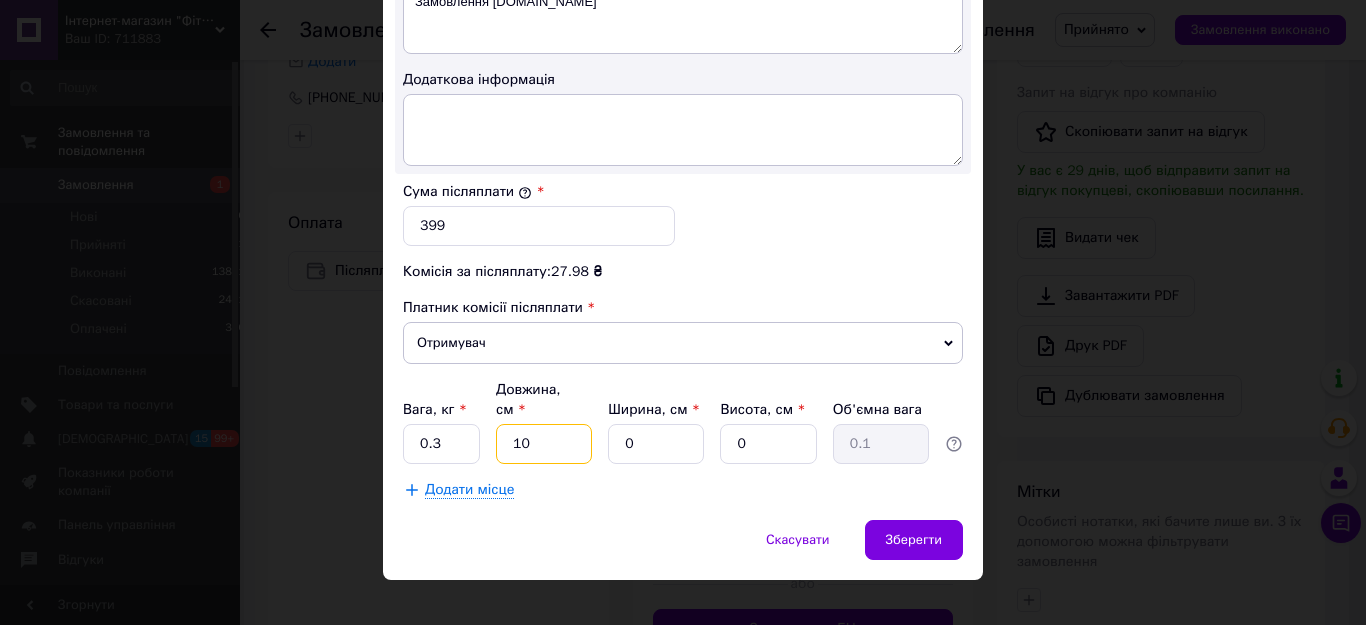 type on "10" 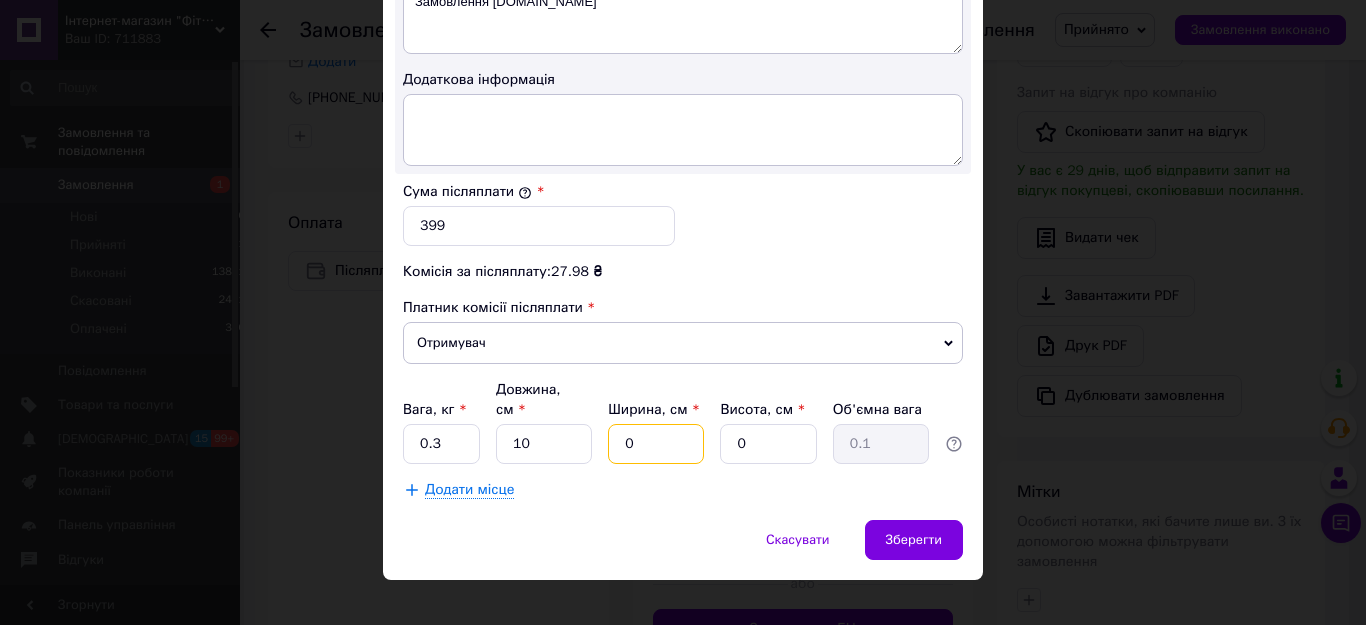 click on "0" at bounding box center [656, 444] 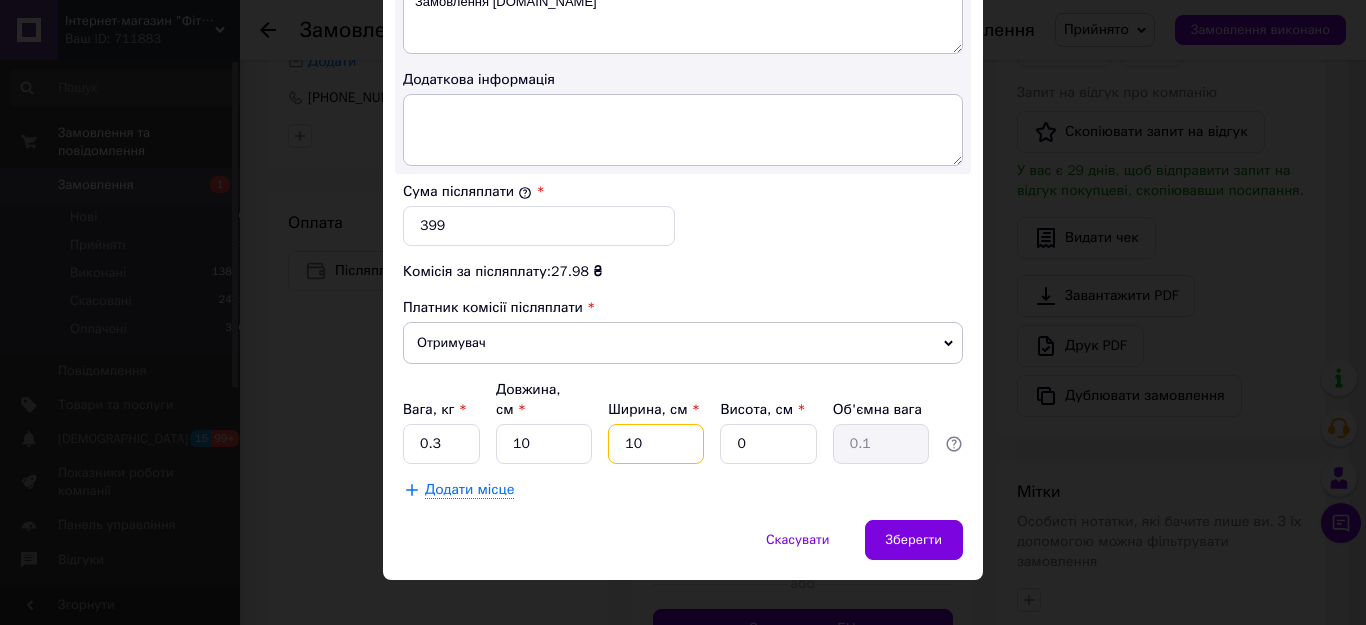 type on "10" 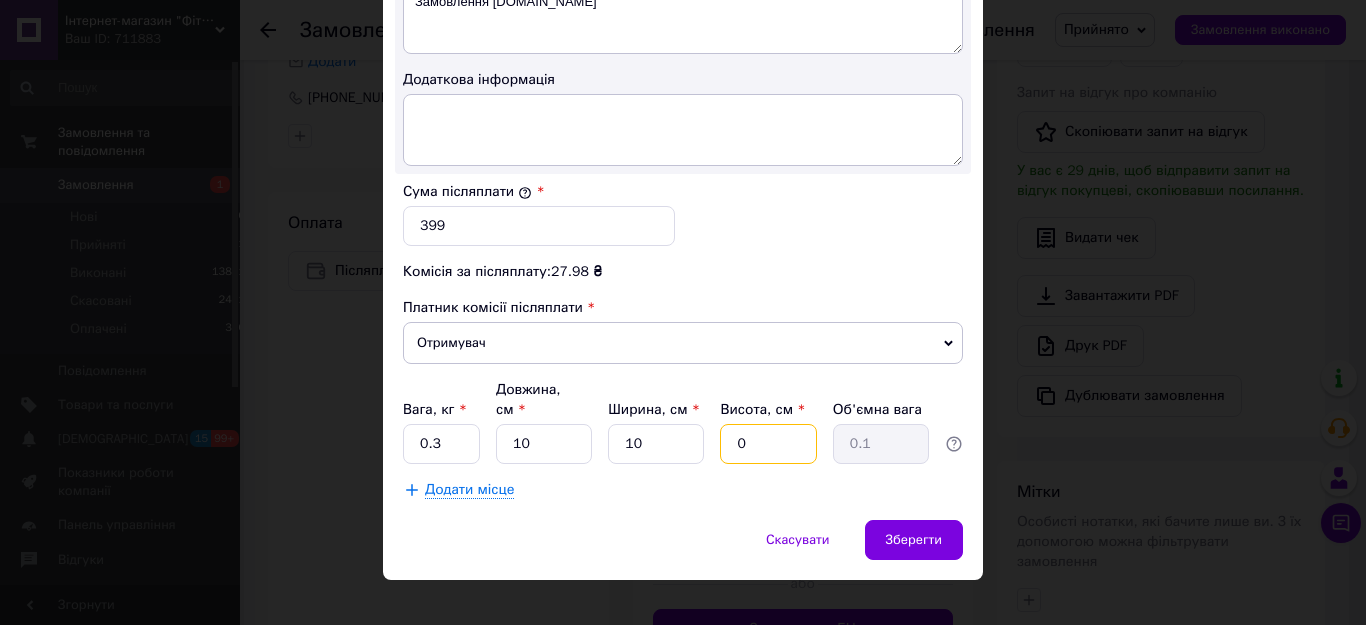 click on "0" at bounding box center [768, 444] 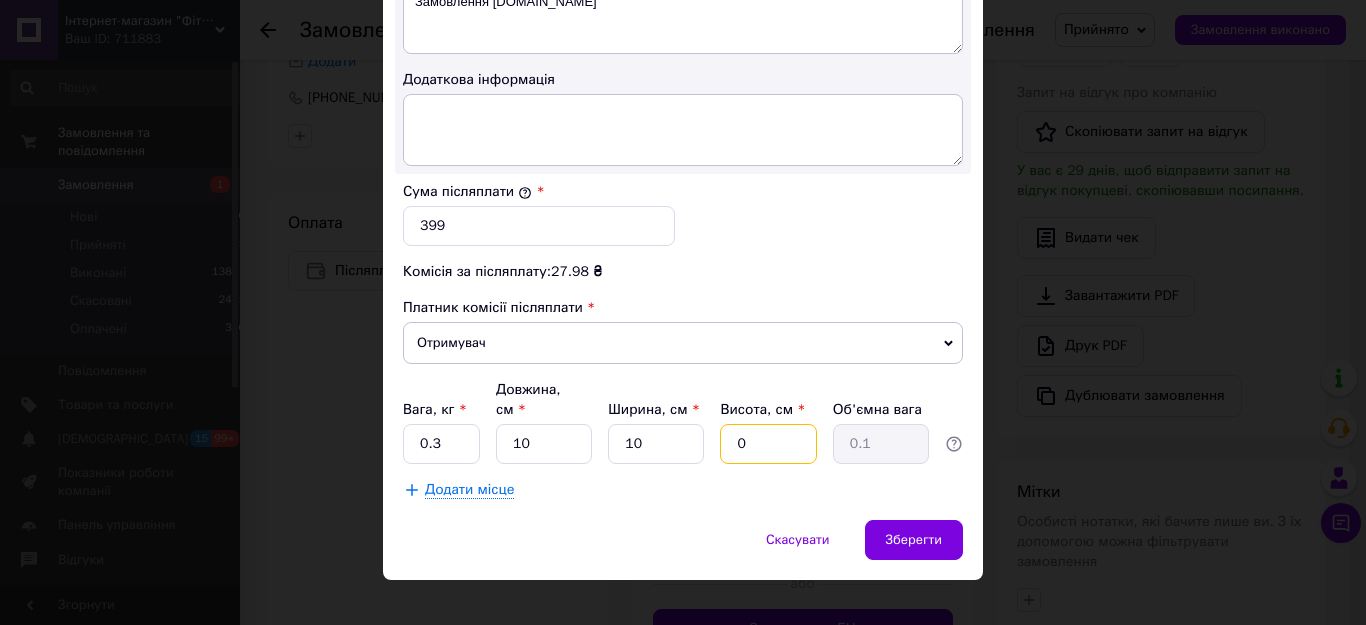 drag, startPoint x: 724, startPoint y: 458, endPoint x: 782, endPoint y: 458, distance: 58 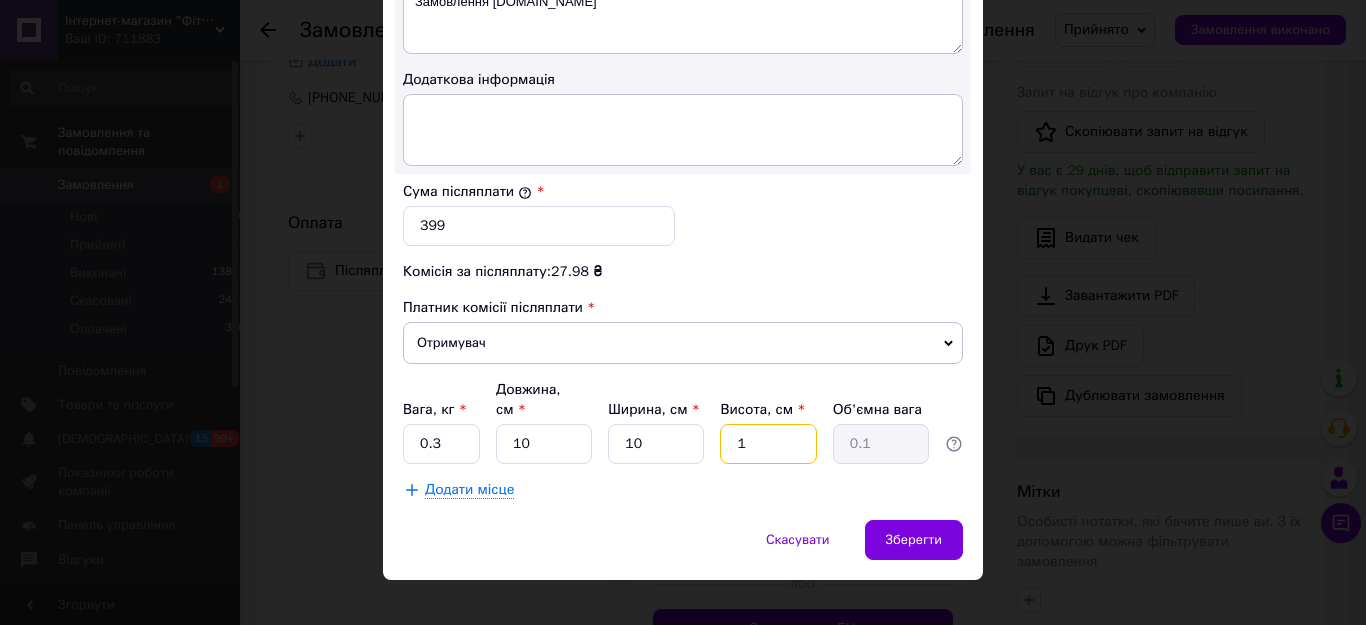 type on "15" 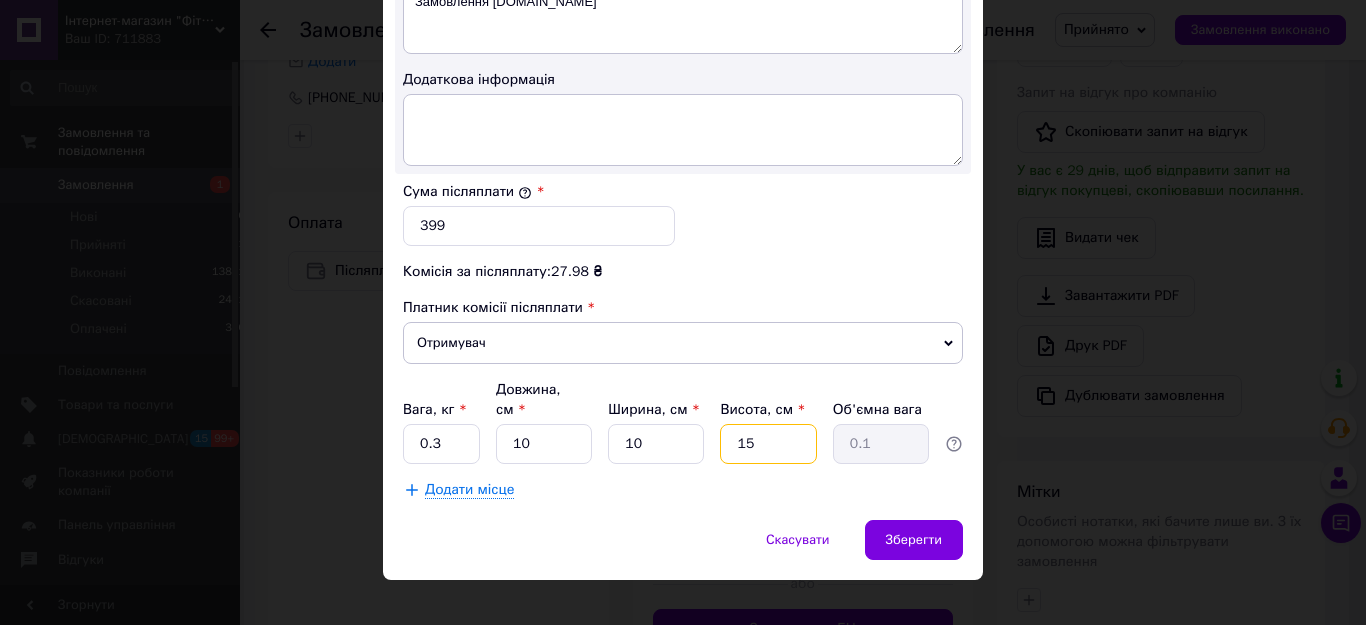type on "0.38" 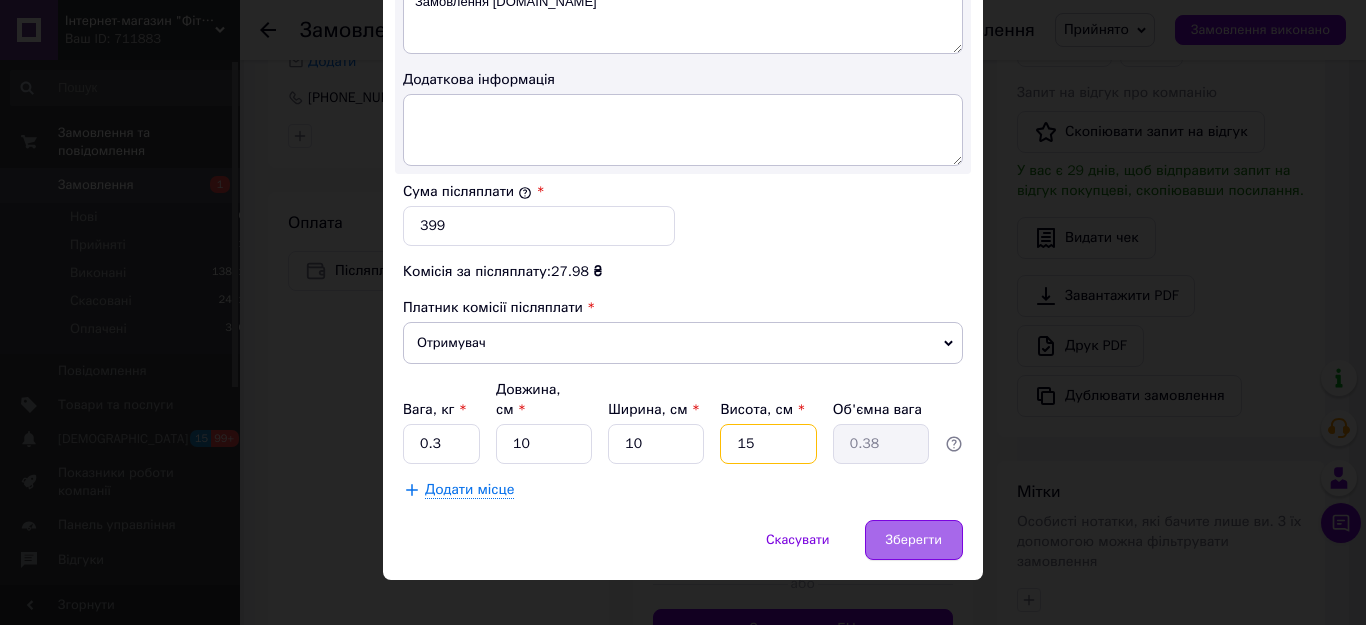 type on "15" 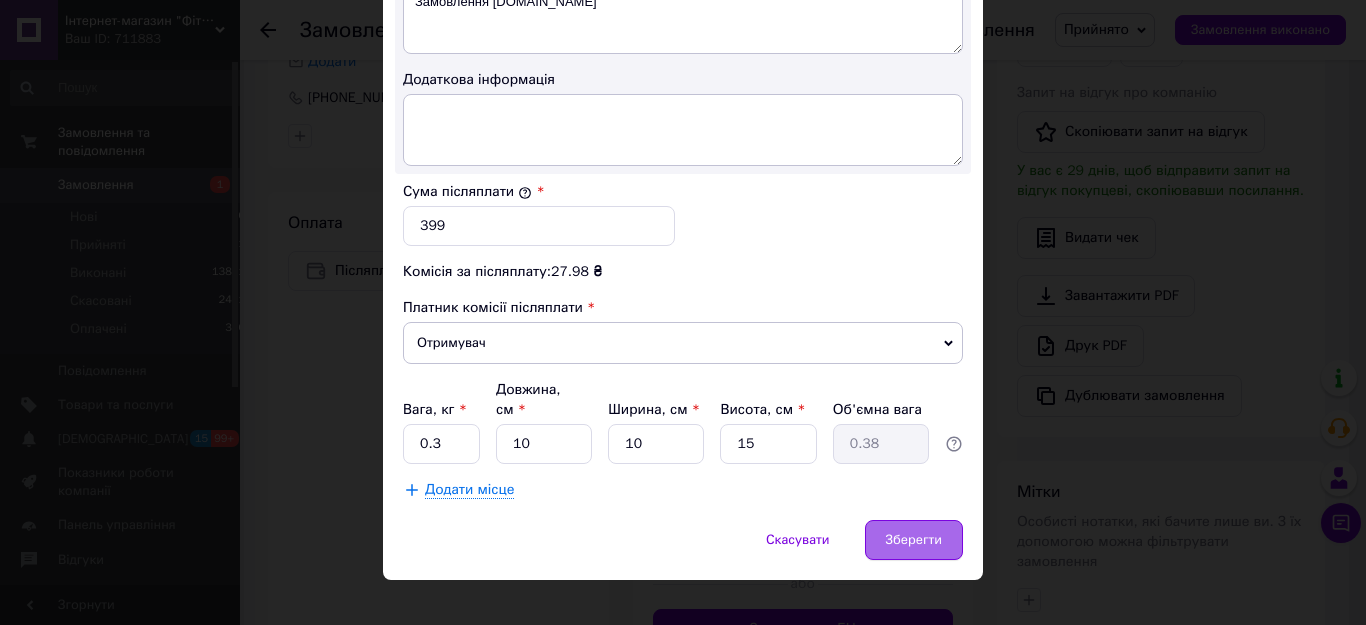 click on "Зберегти" at bounding box center (914, 540) 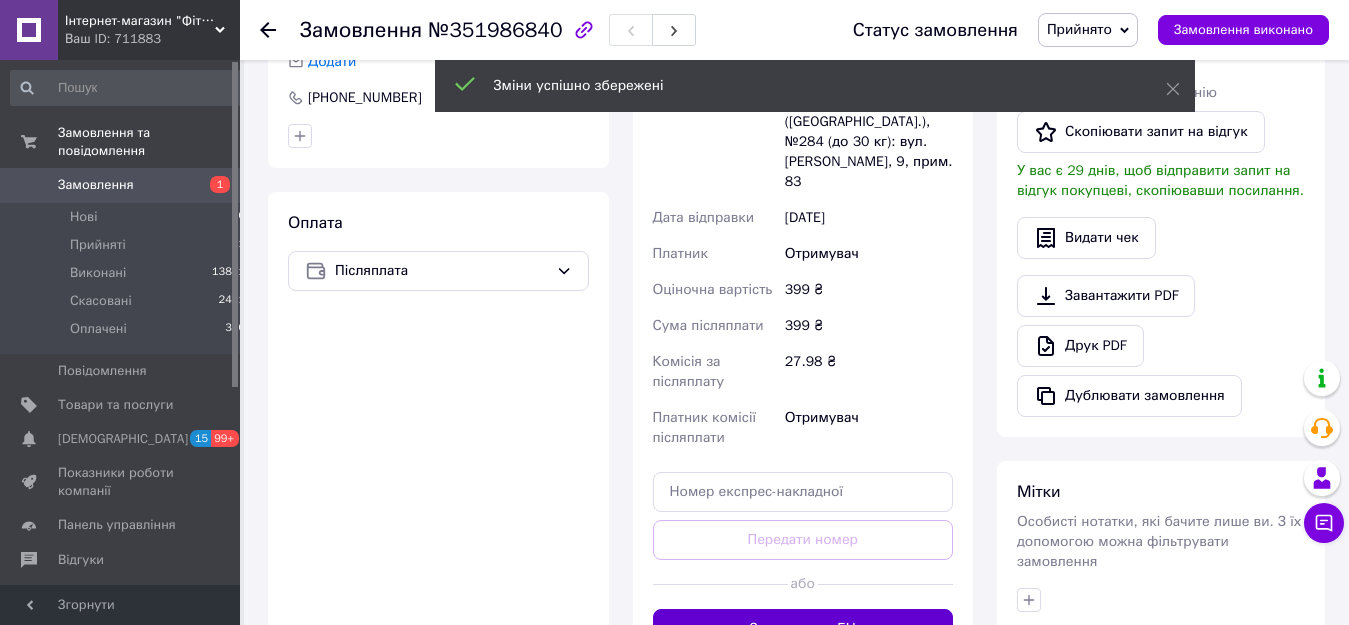 click on "Згенерувати ЕН" at bounding box center (803, 629) 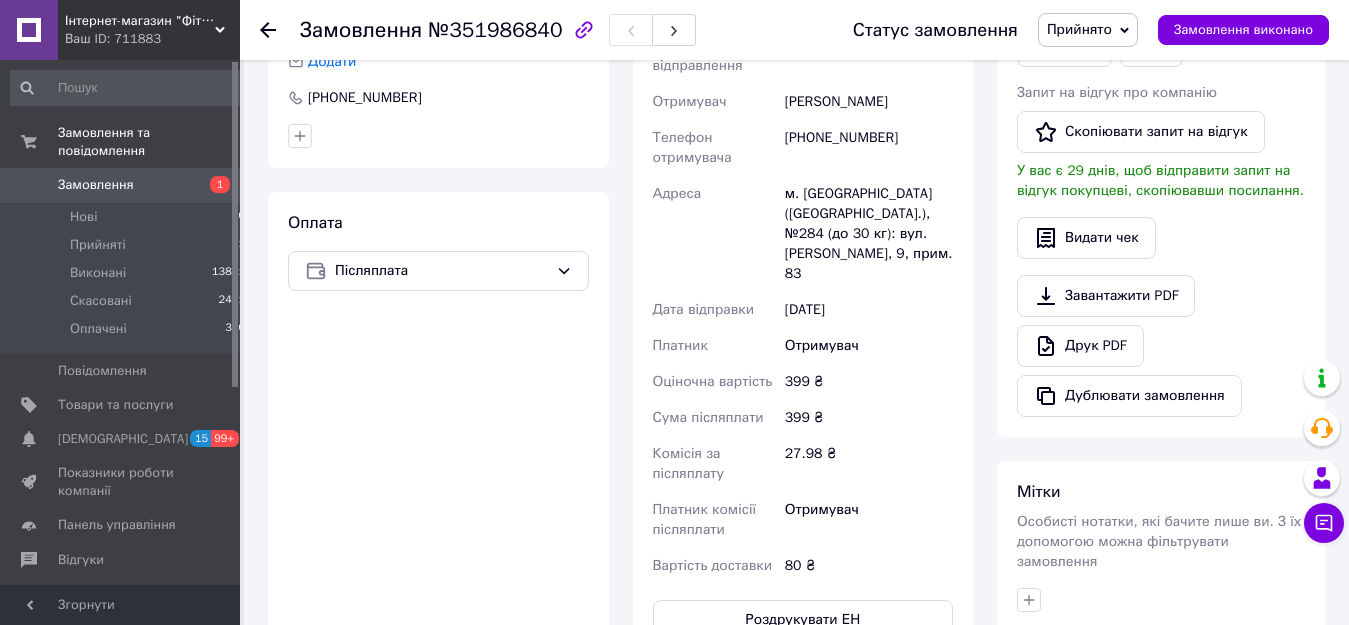 scroll, scrollTop: 306, scrollLeft: 0, axis: vertical 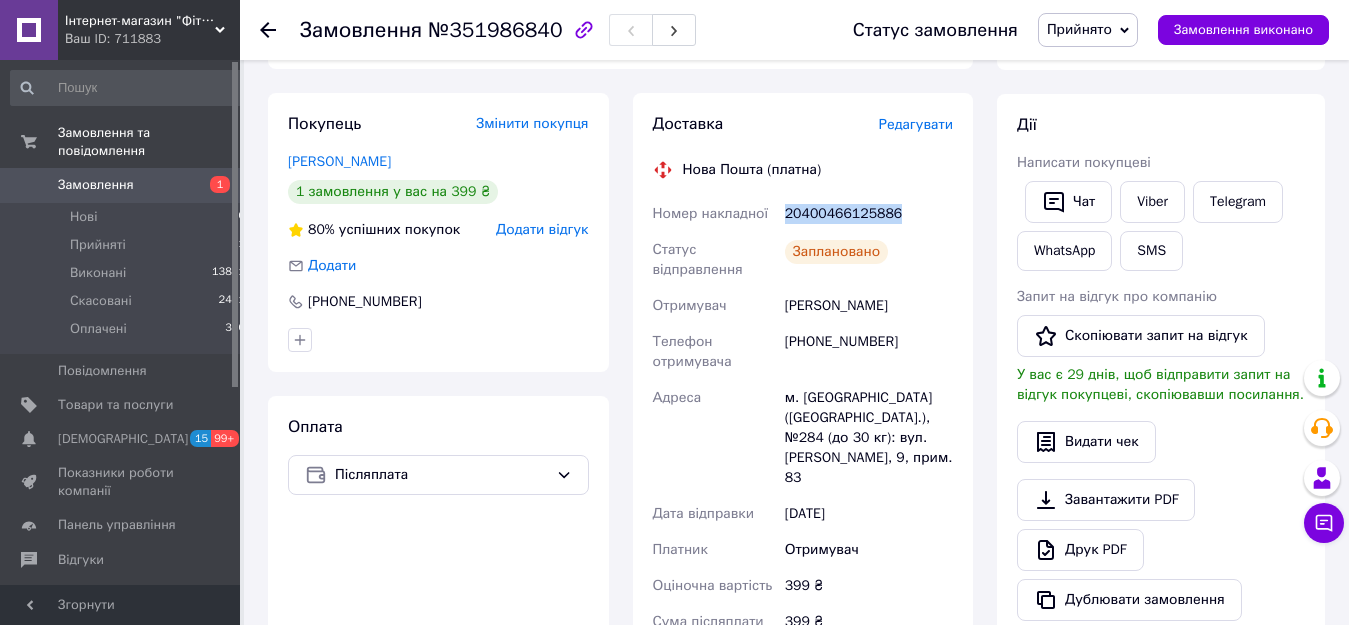 drag, startPoint x: 904, startPoint y: 213, endPoint x: 780, endPoint y: 202, distance: 124.486946 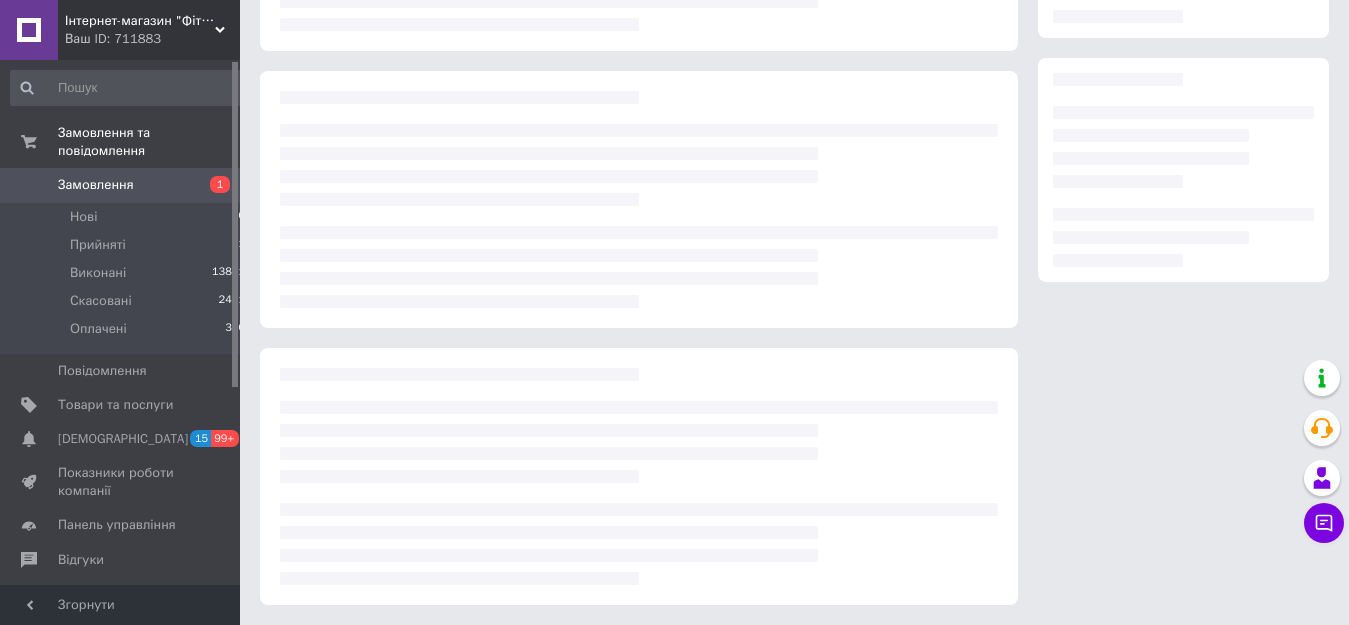scroll, scrollTop: 0, scrollLeft: 0, axis: both 